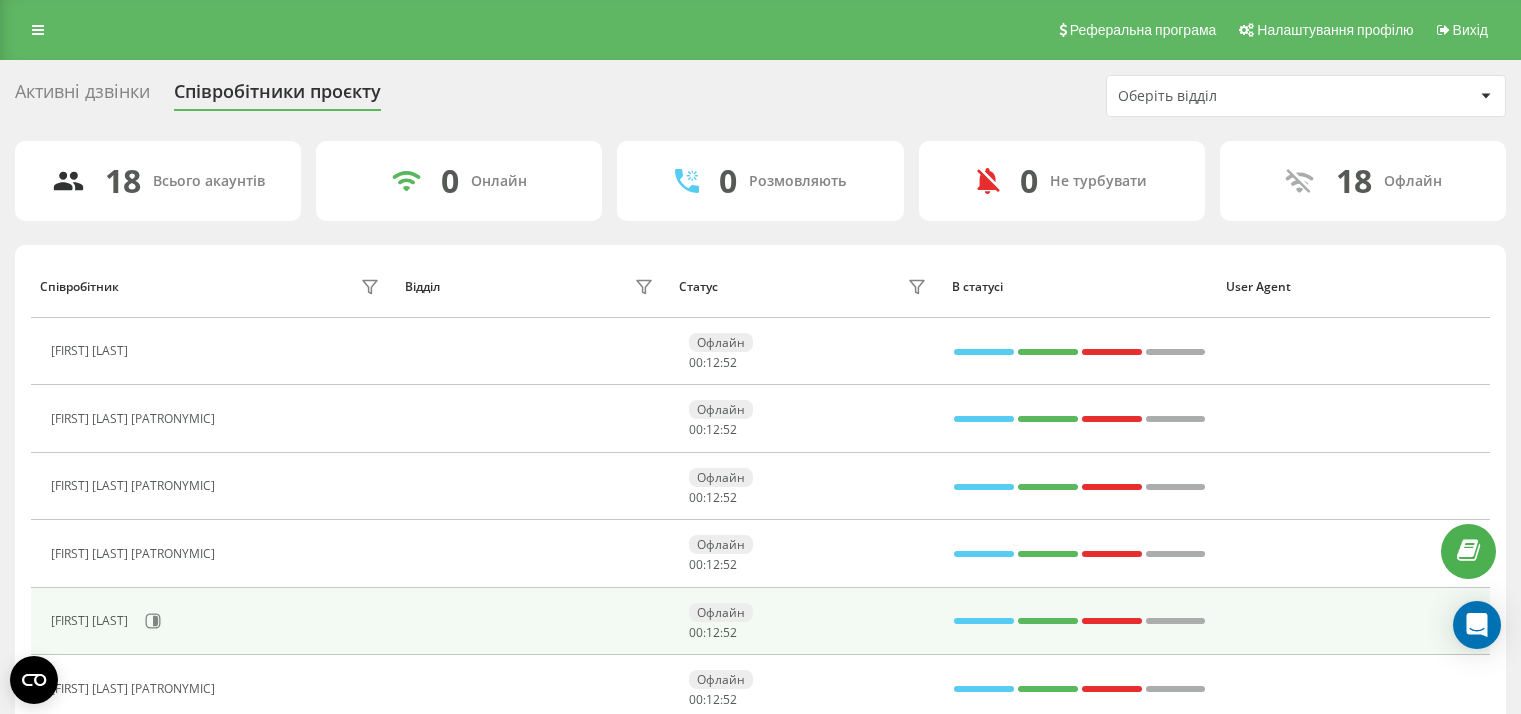 scroll, scrollTop: 0, scrollLeft: 0, axis: both 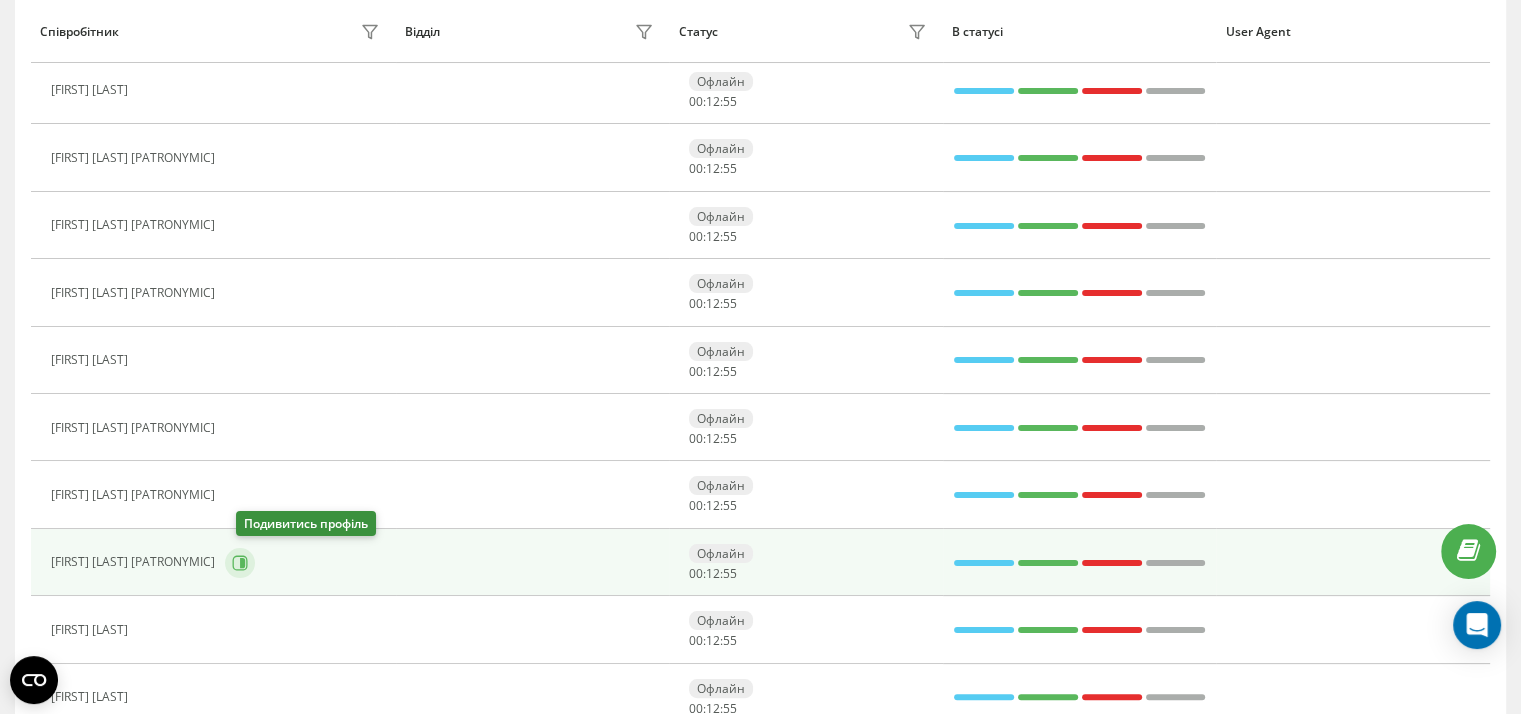 click 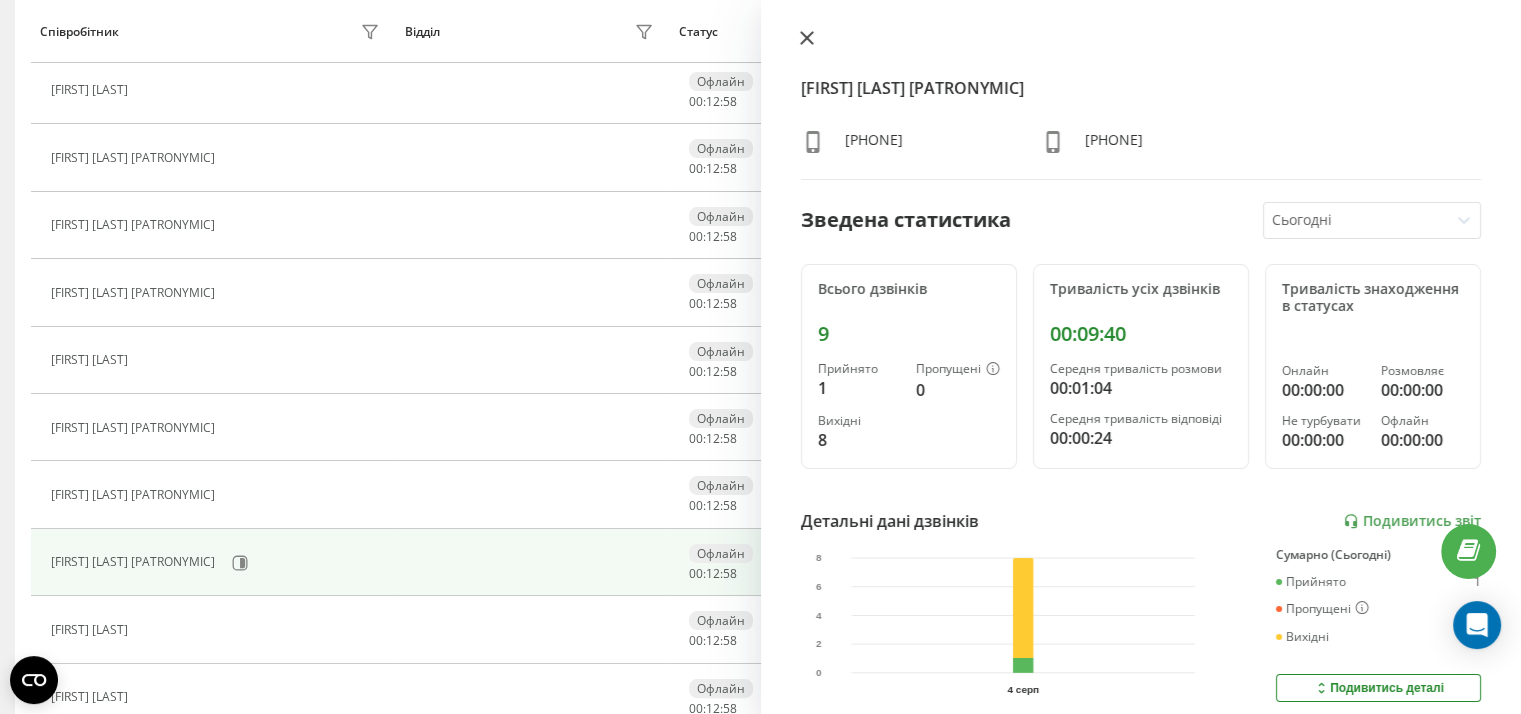 click 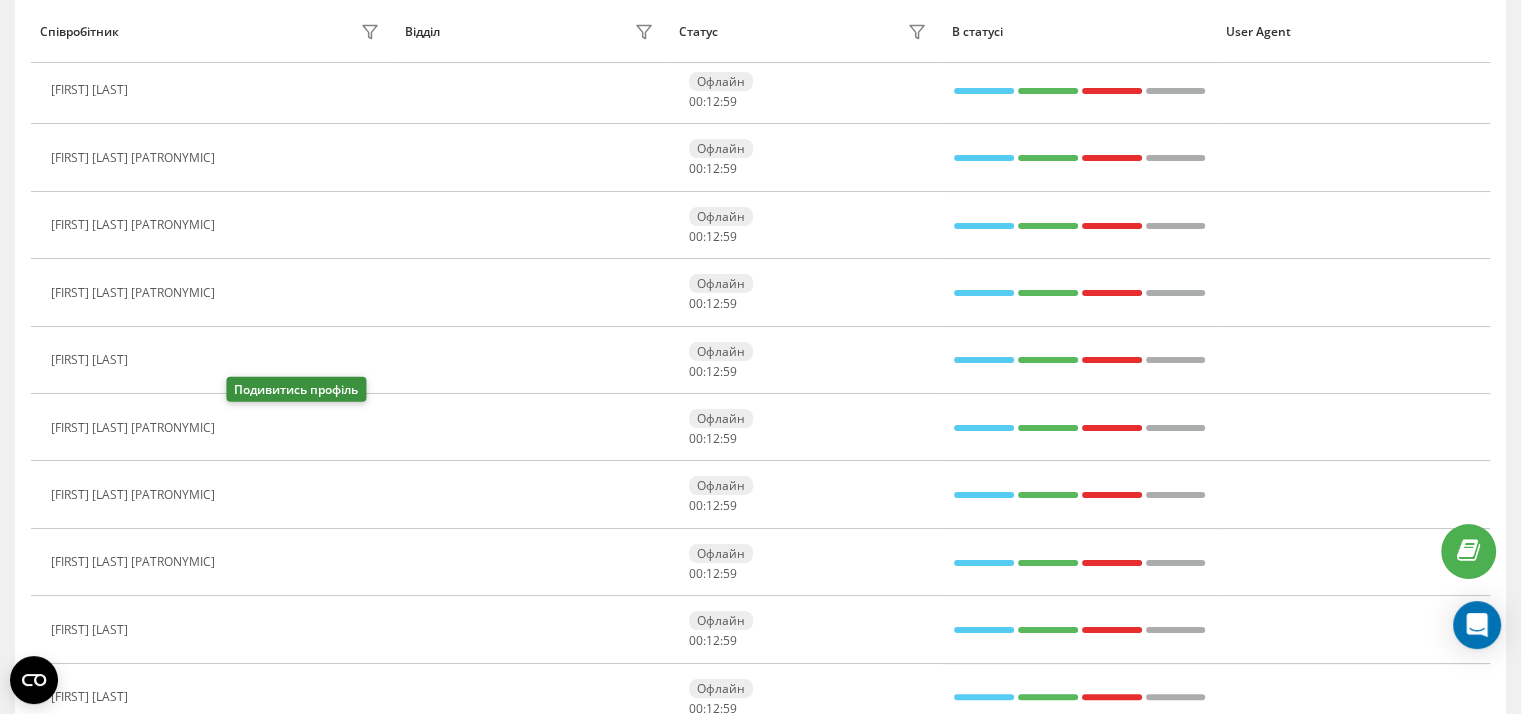 click 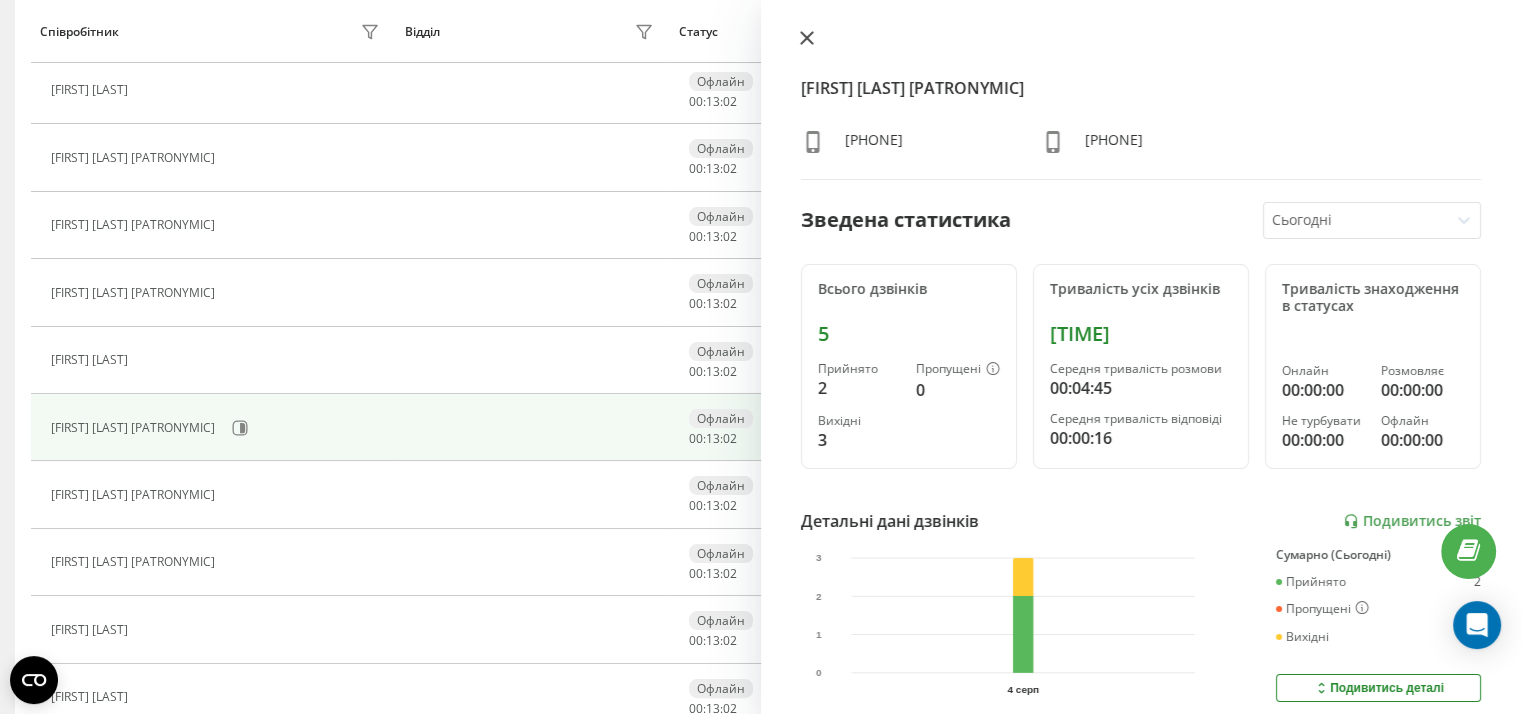 click 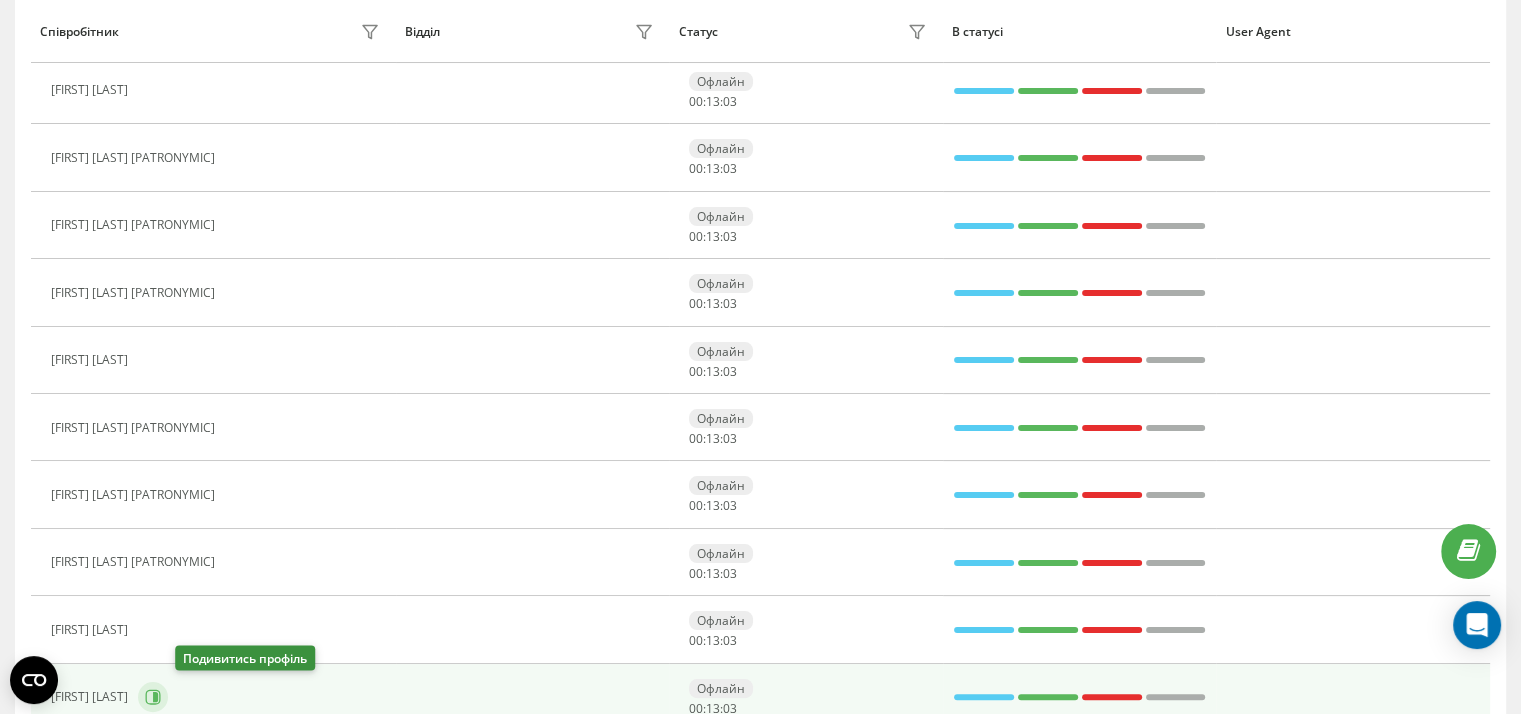 click 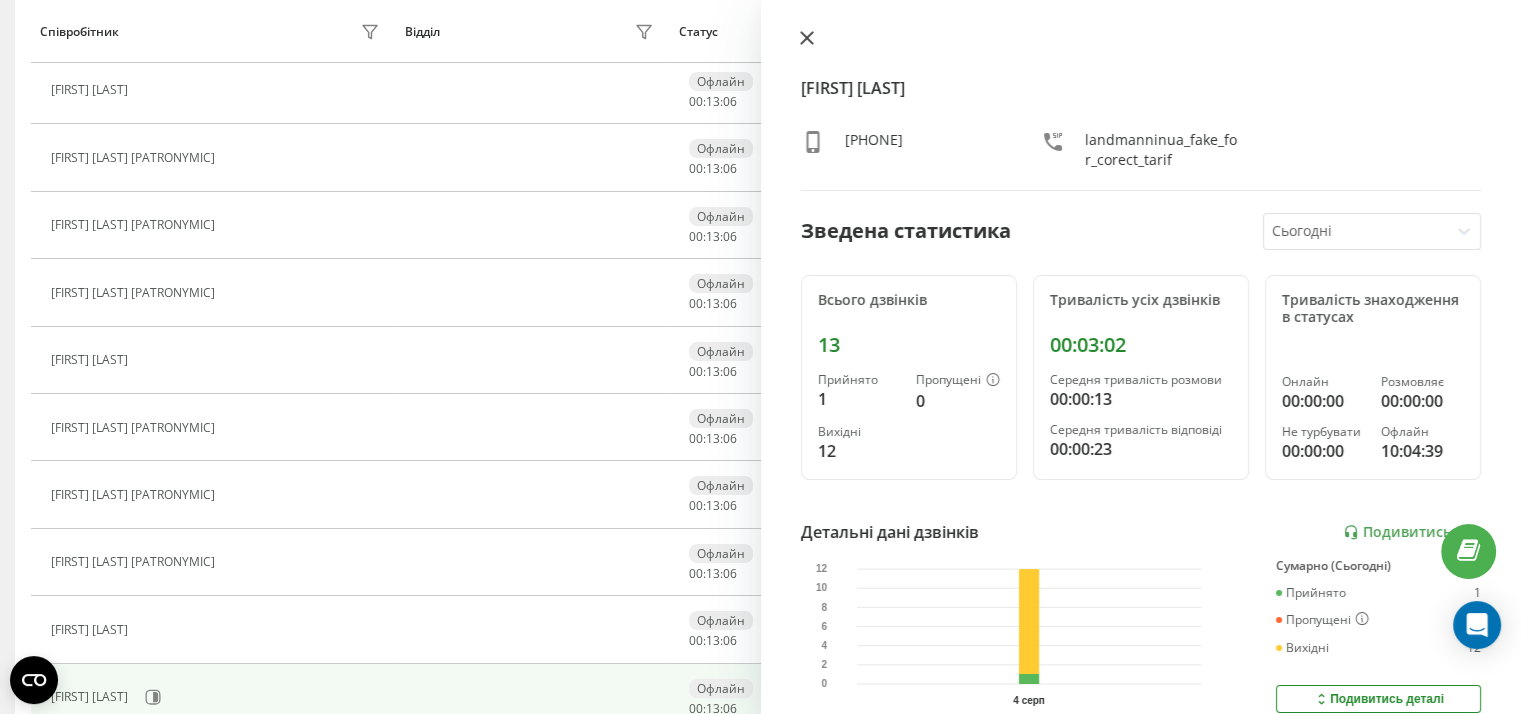 click 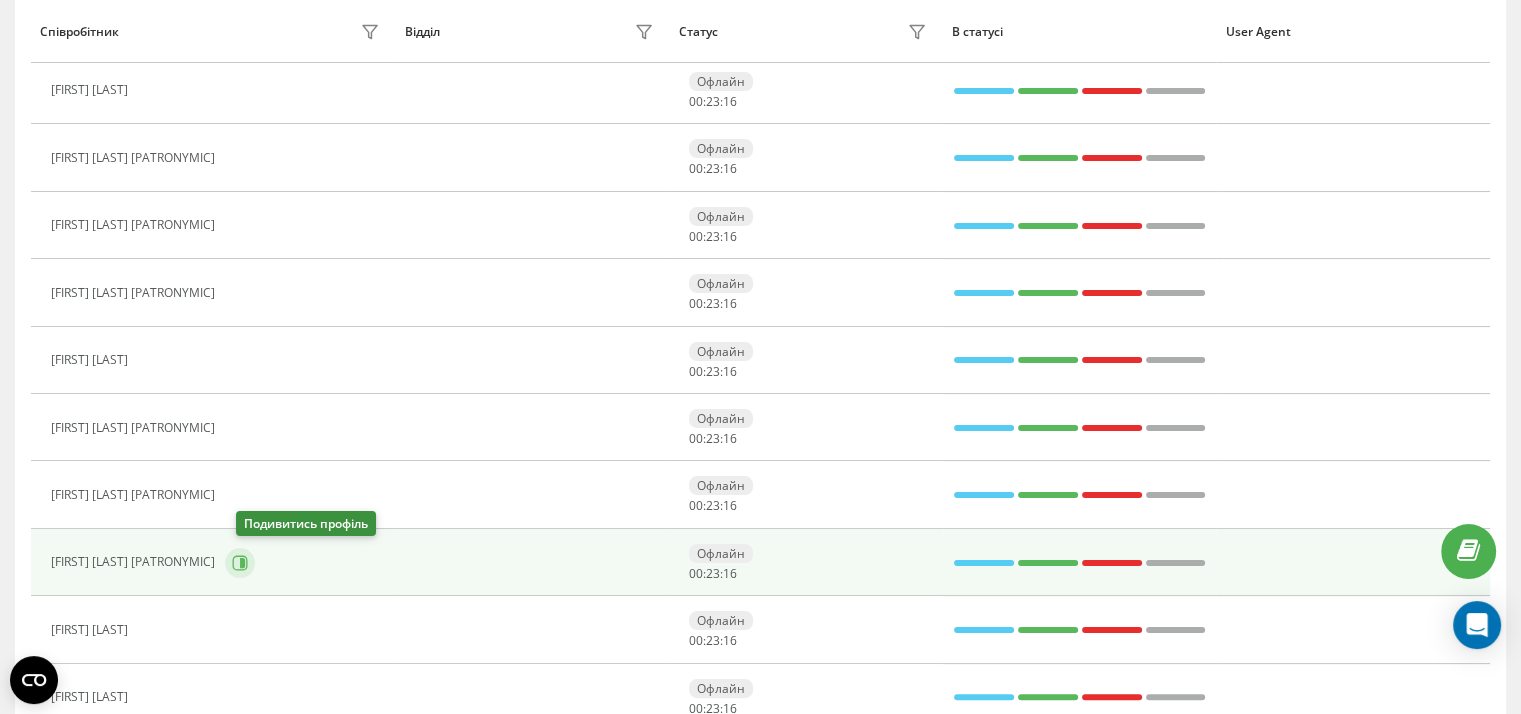 click 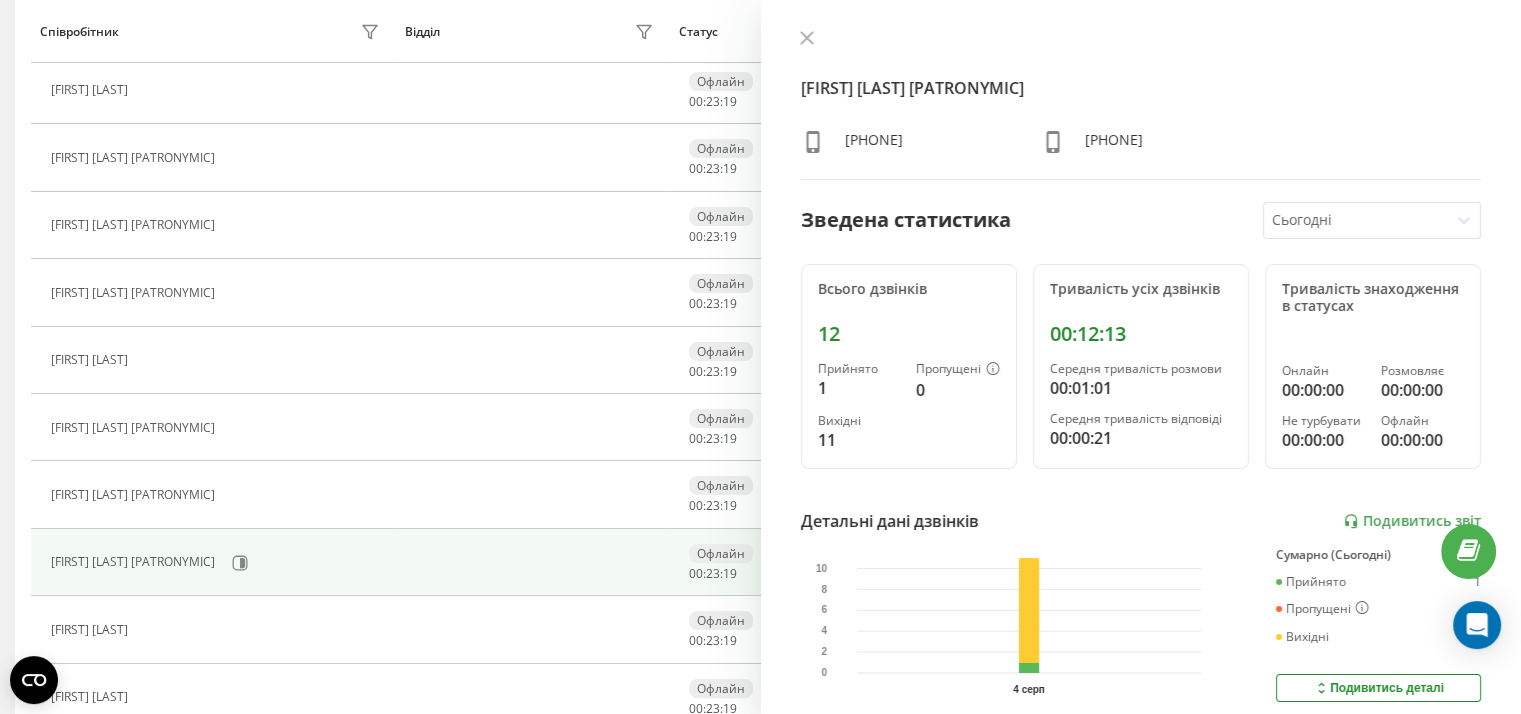 click 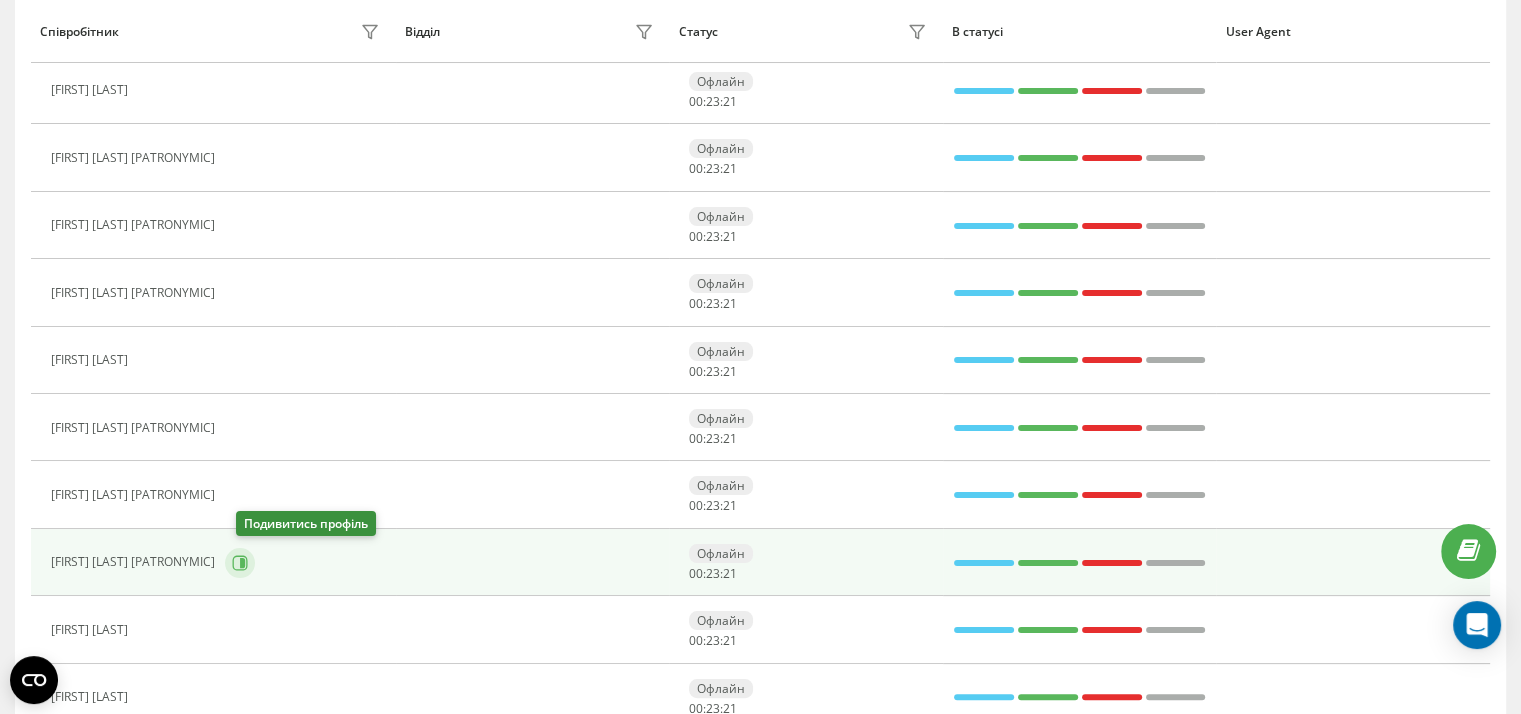 click 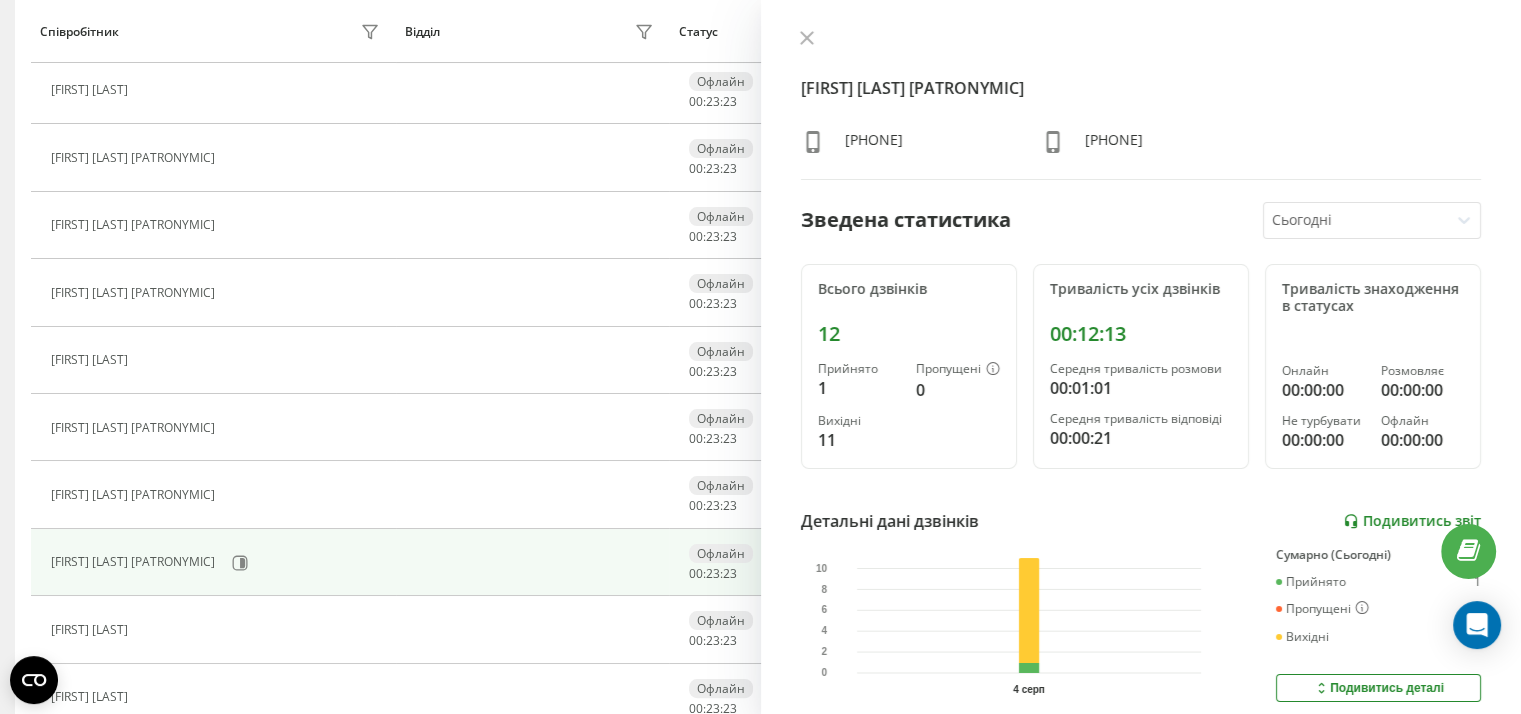 click on "Подивитись звіт" at bounding box center (1412, 521) 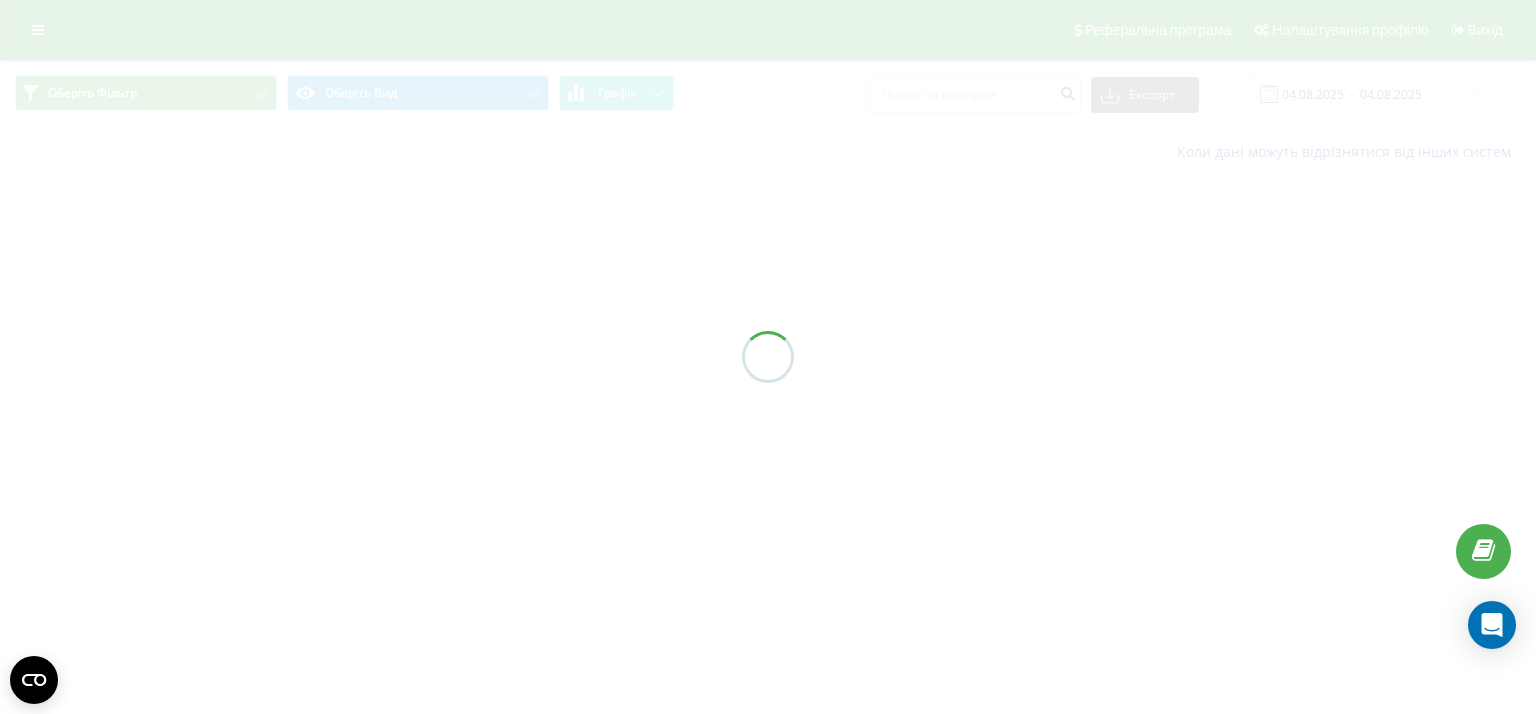 scroll, scrollTop: 0, scrollLeft: 0, axis: both 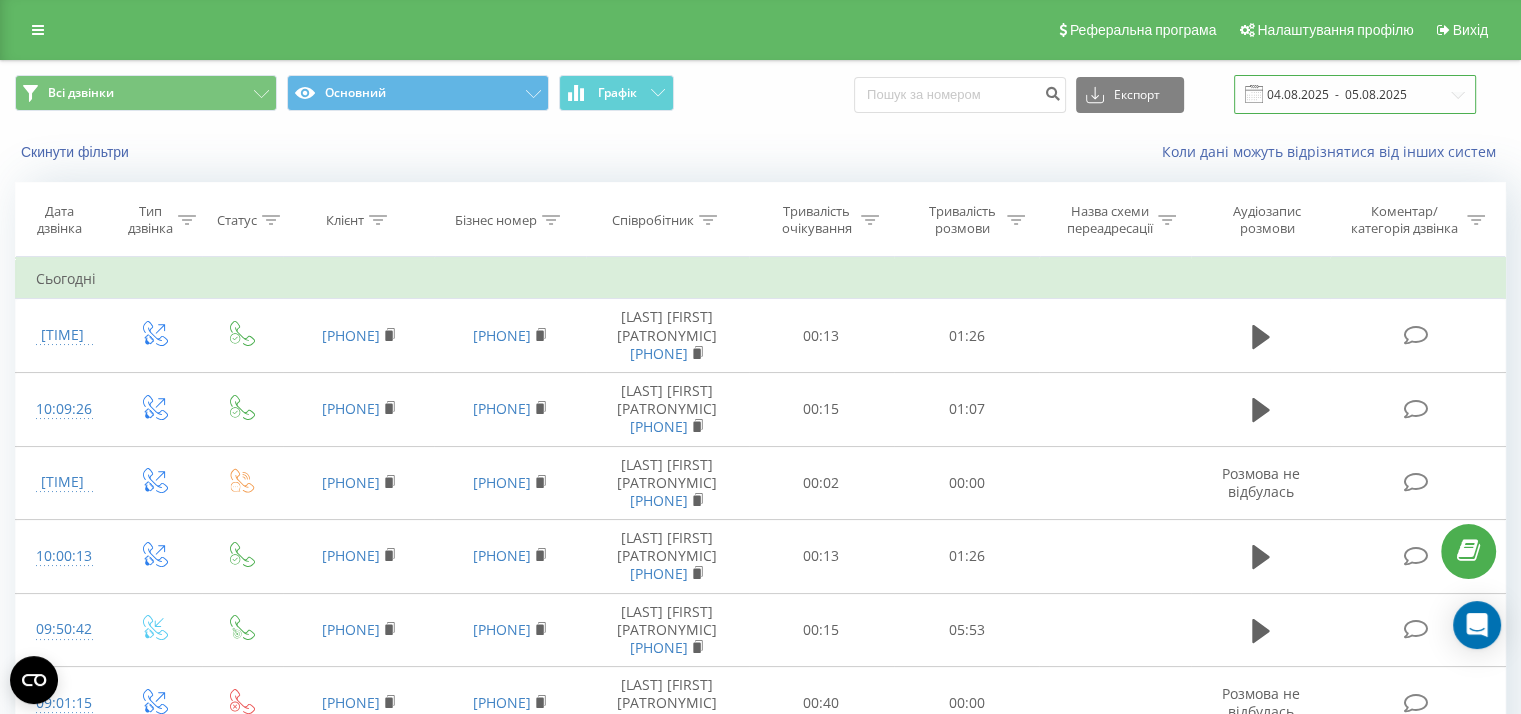 click on "04.08.2025  -  05.08.2025" at bounding box center [1355, 94] 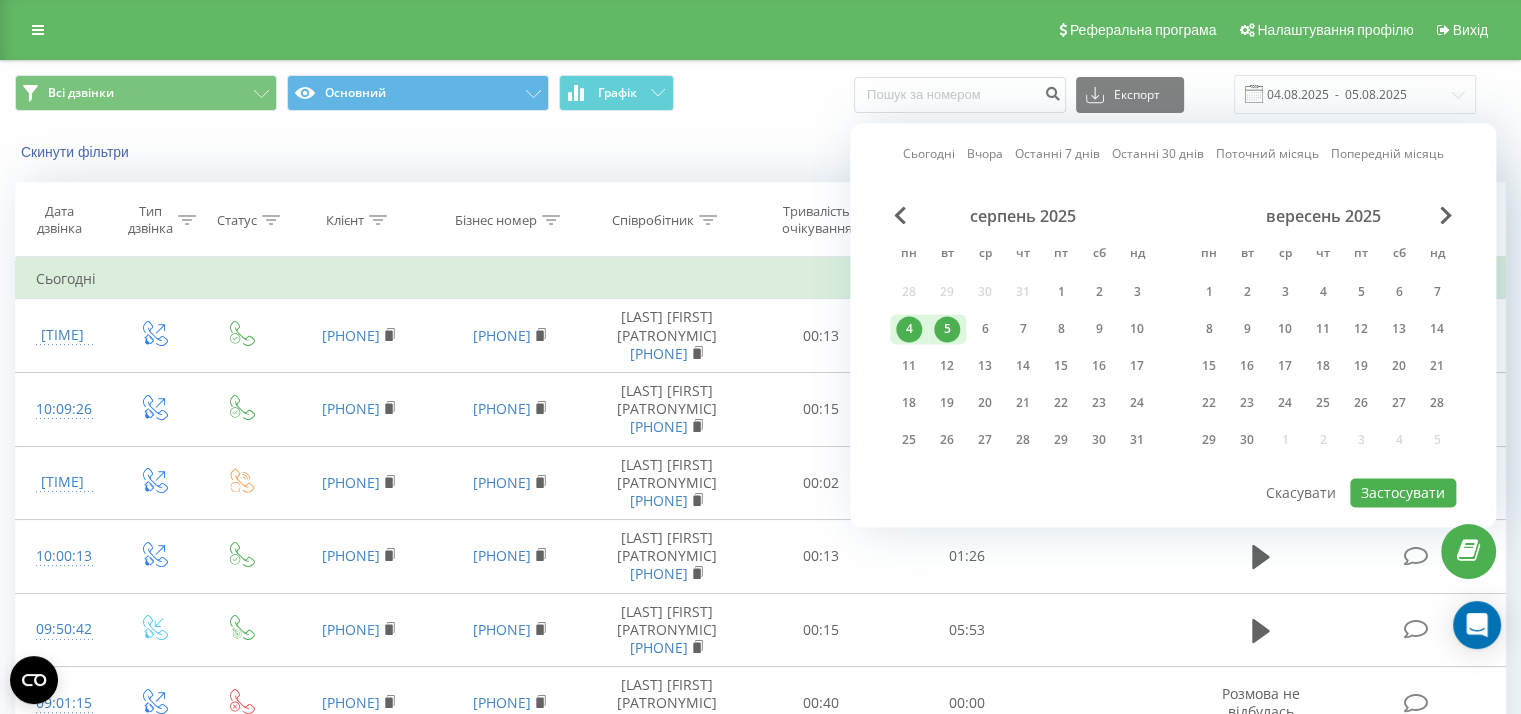 click on "Сьогодні" at bounding box center [929, 154] 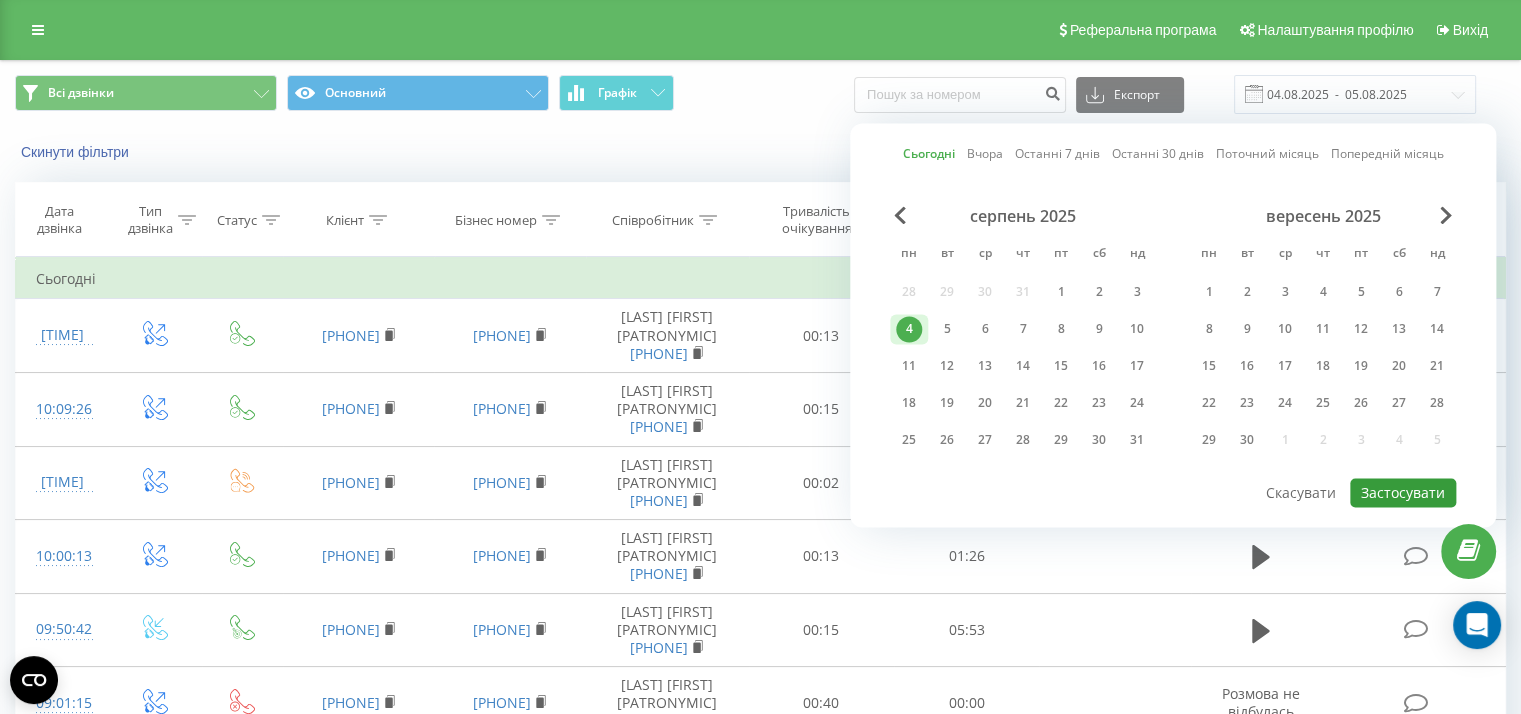 click on "Застосувати" at bounding box center [1403, 492] 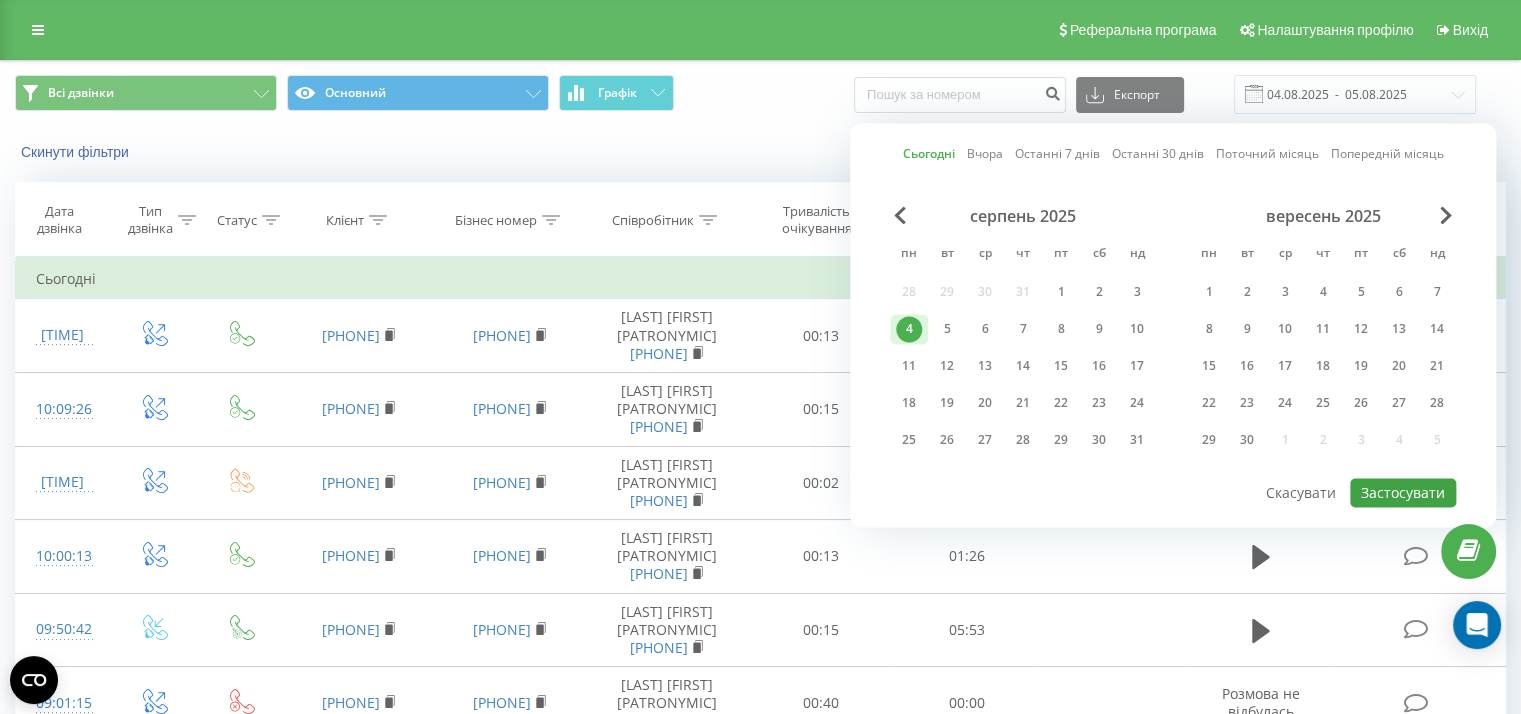 type on "04.08.2025  -  04.08.2025" 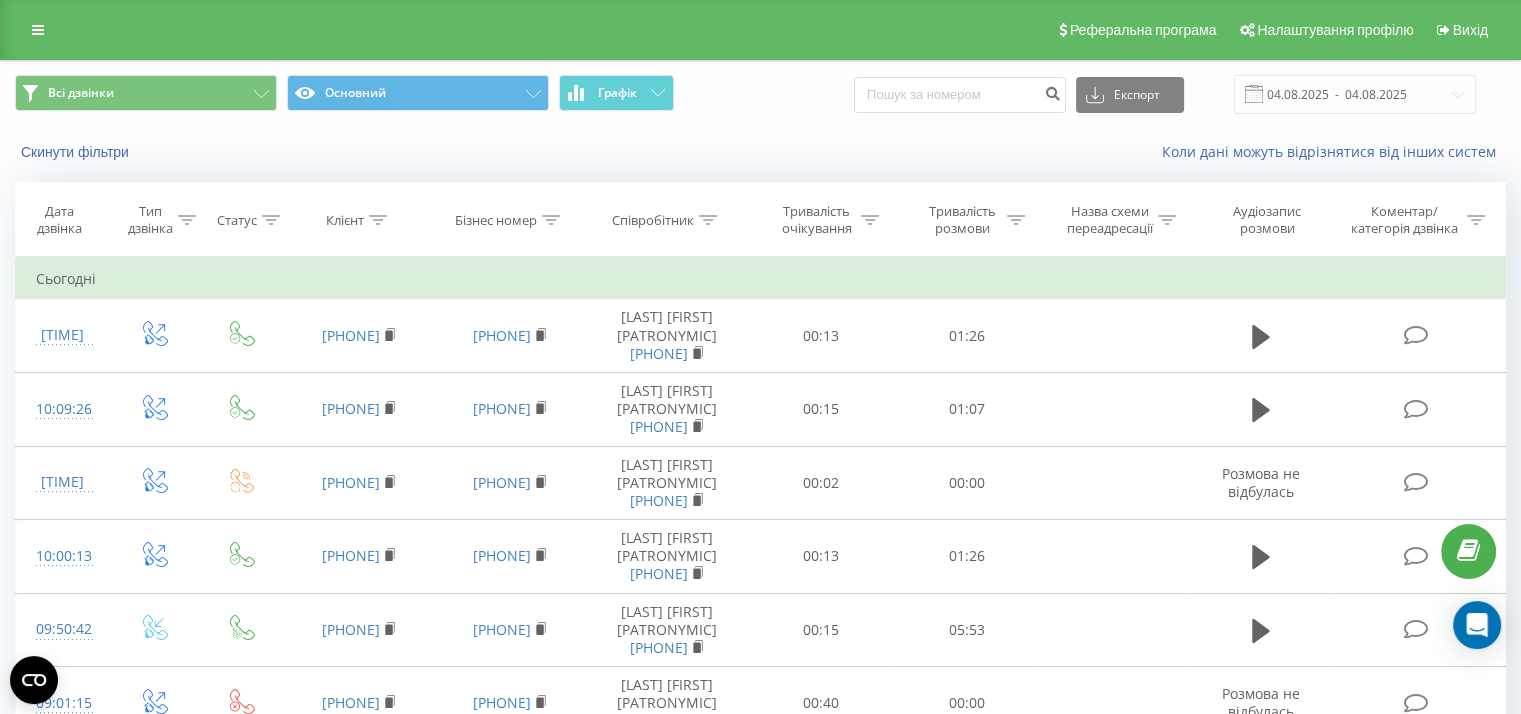 click 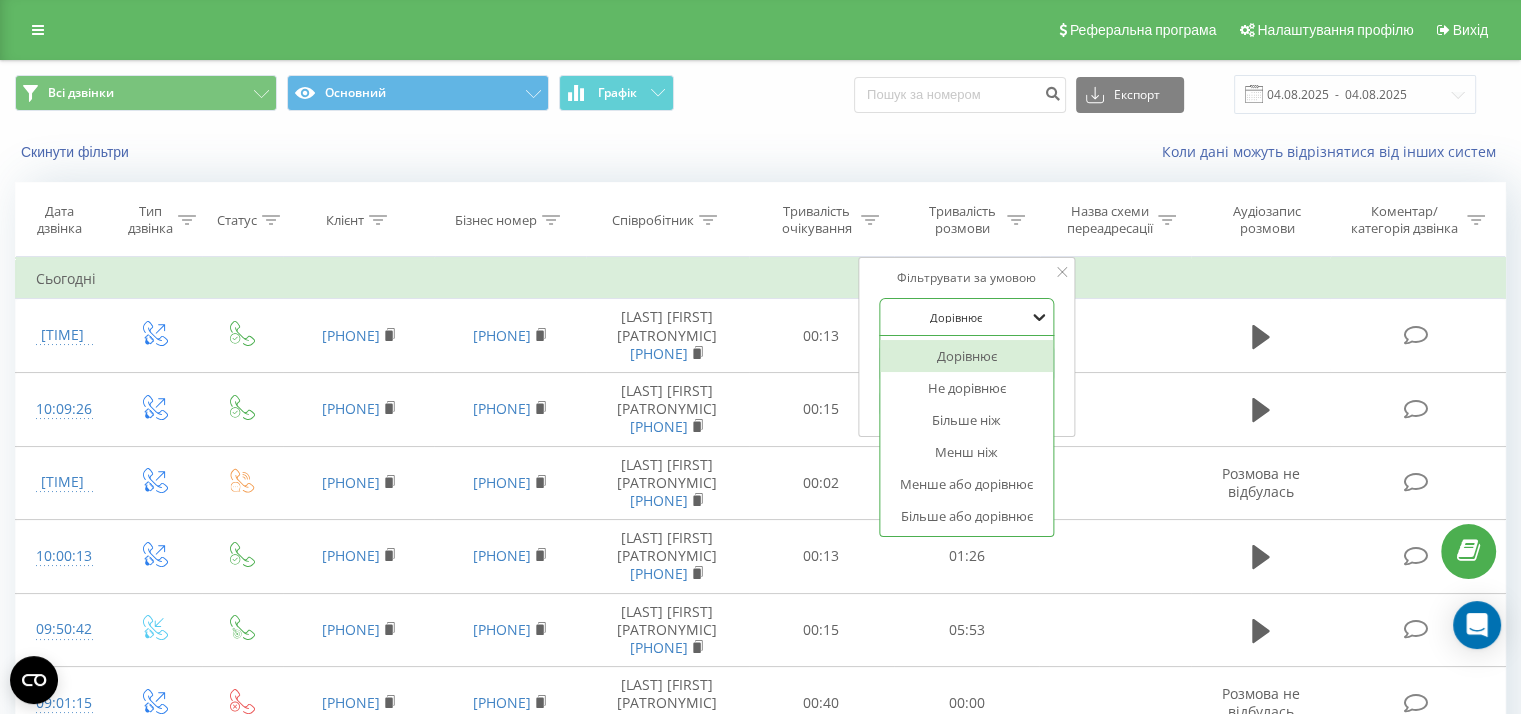 click 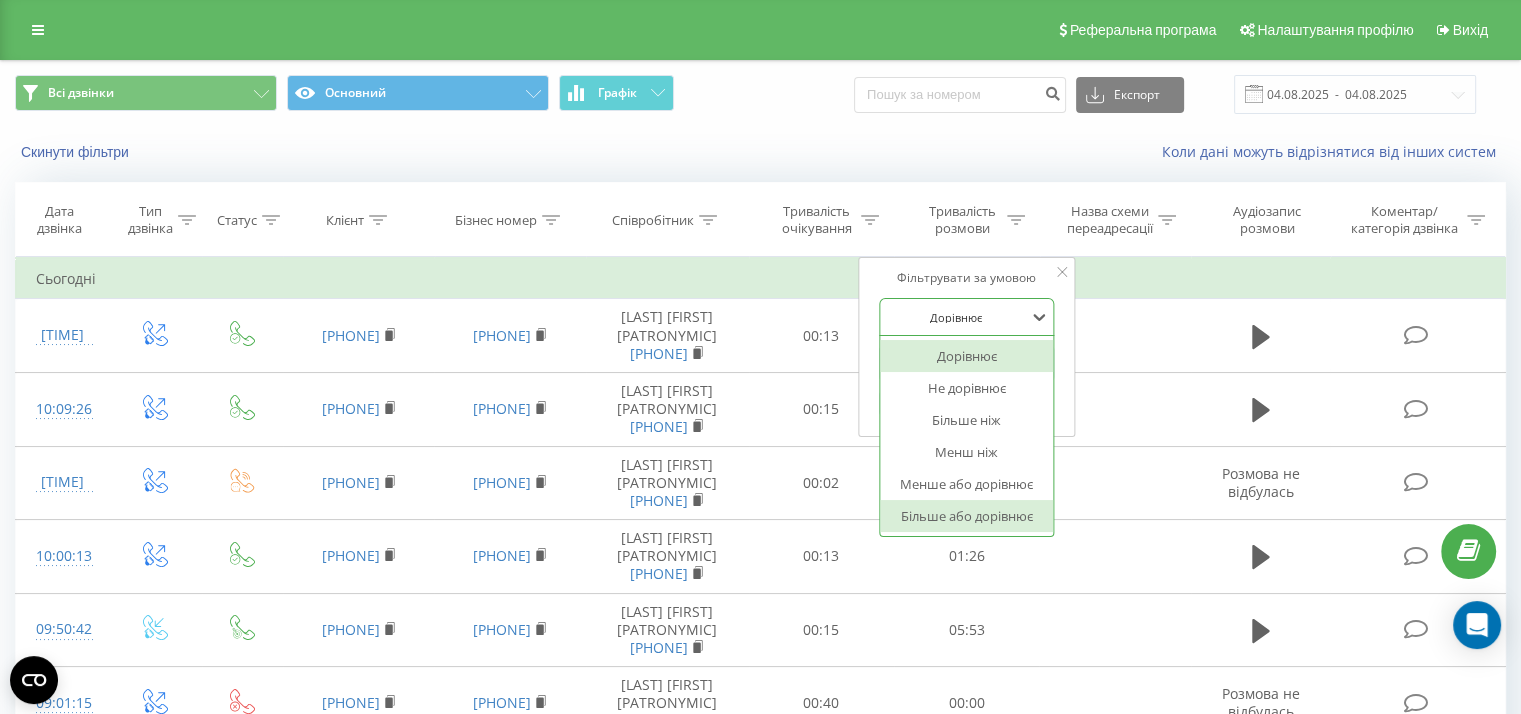 click on "Більше або дорівнює" at bounding box center (967, 516) 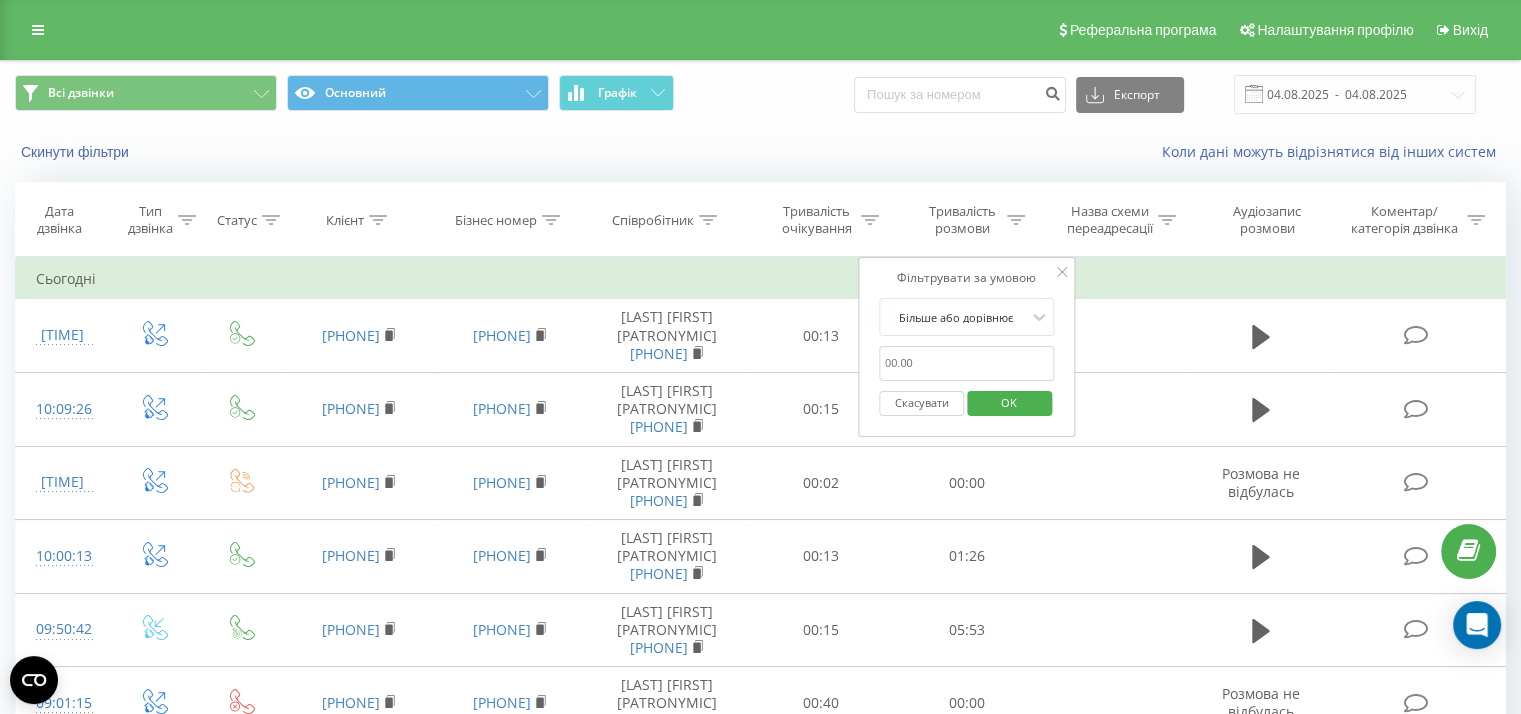 click at bounding box center [967, 363] 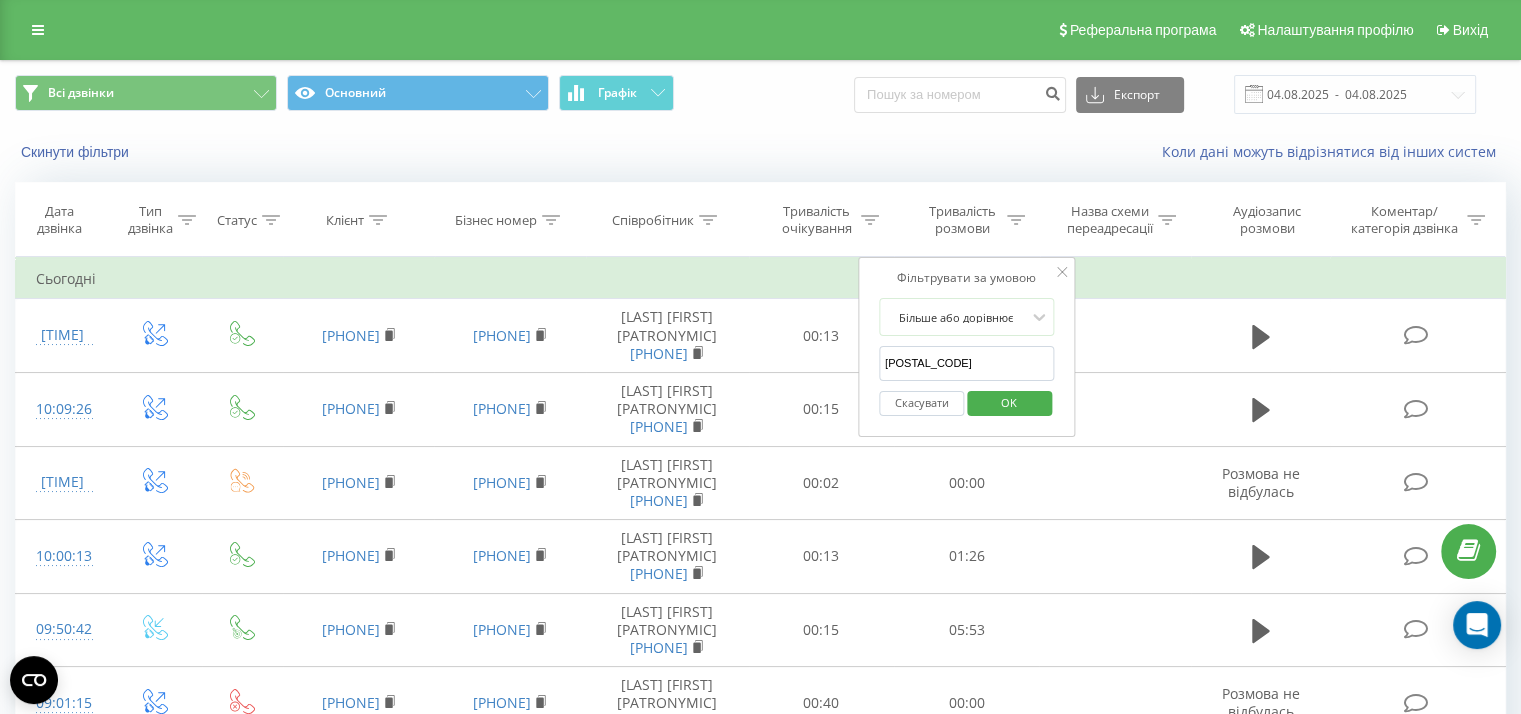 click on "OK" at bounding box center (1009, 402) 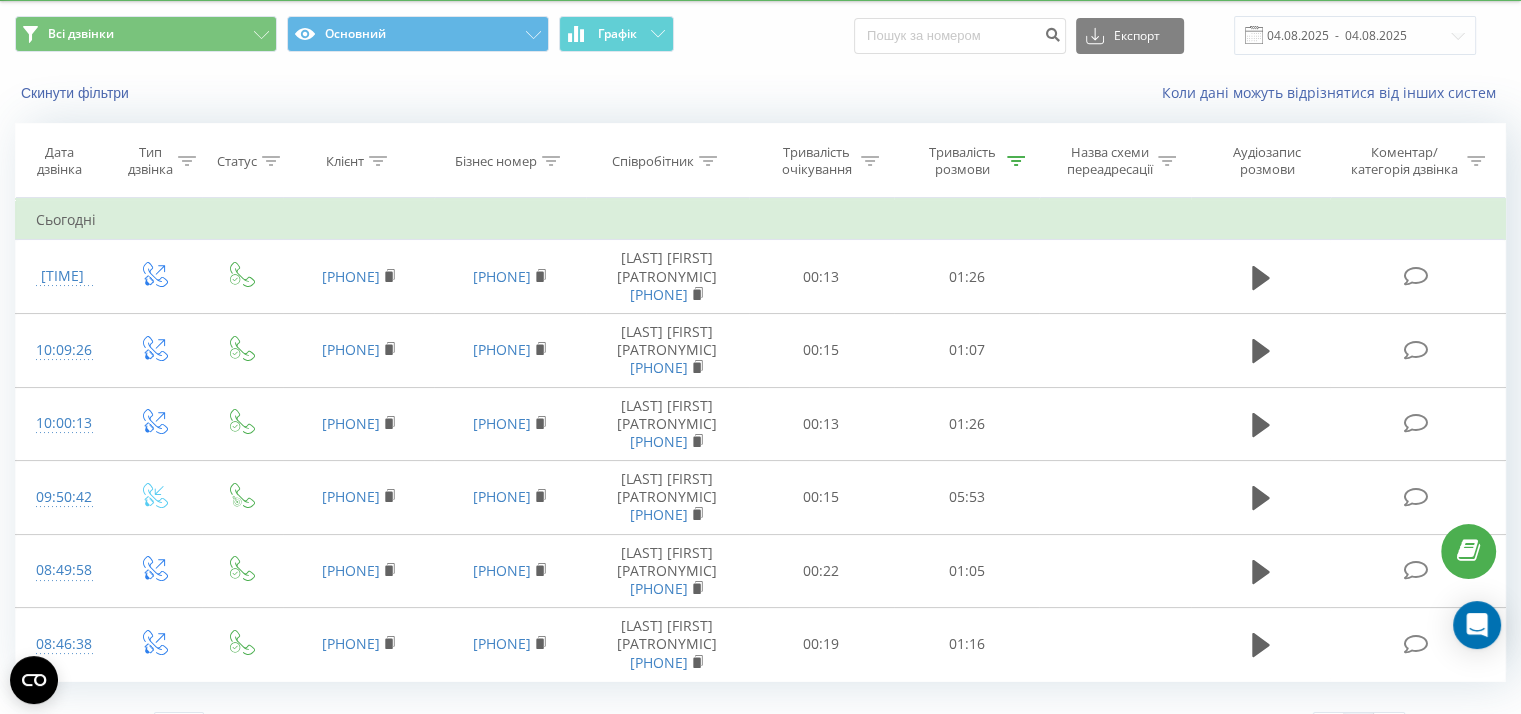 scroll, scrollTop: 100, scrollLeft: 0, axis: vertical 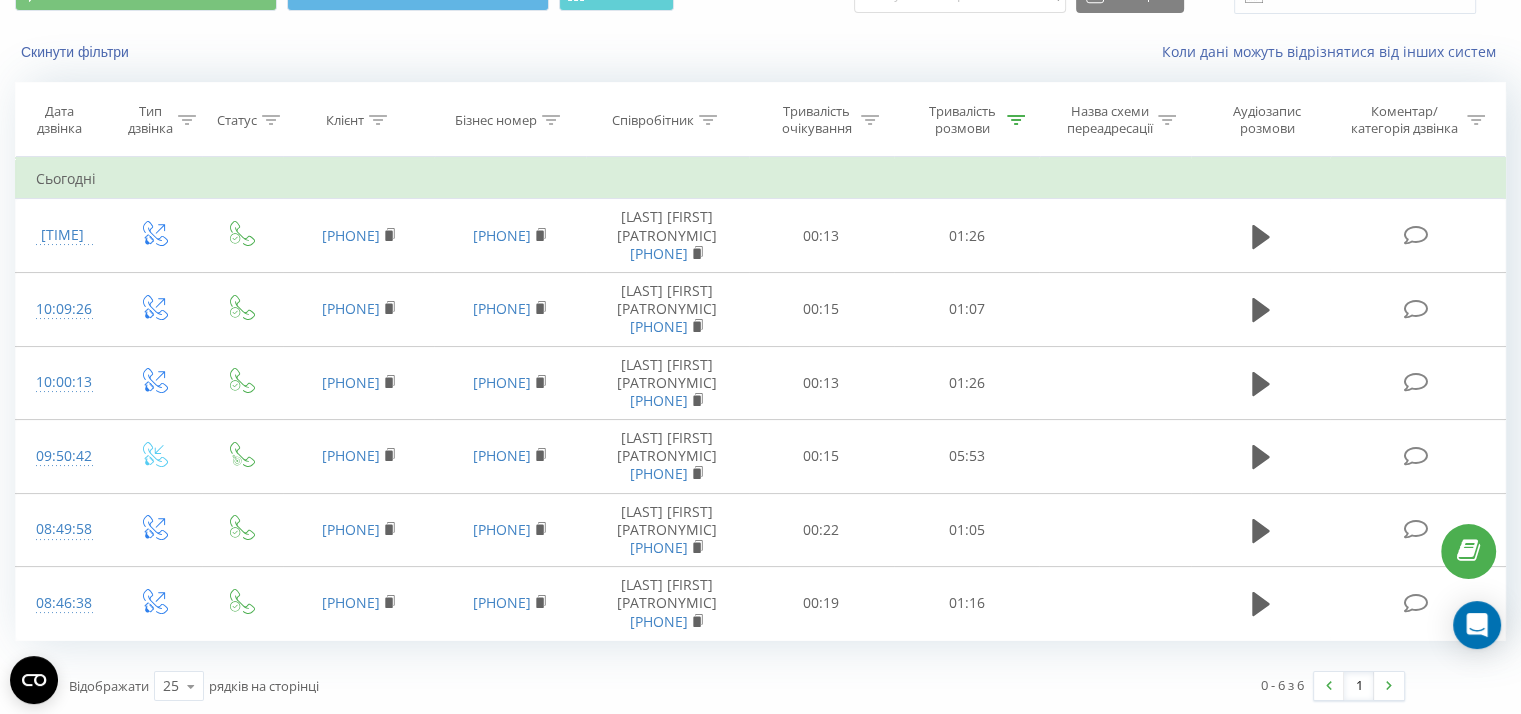 click 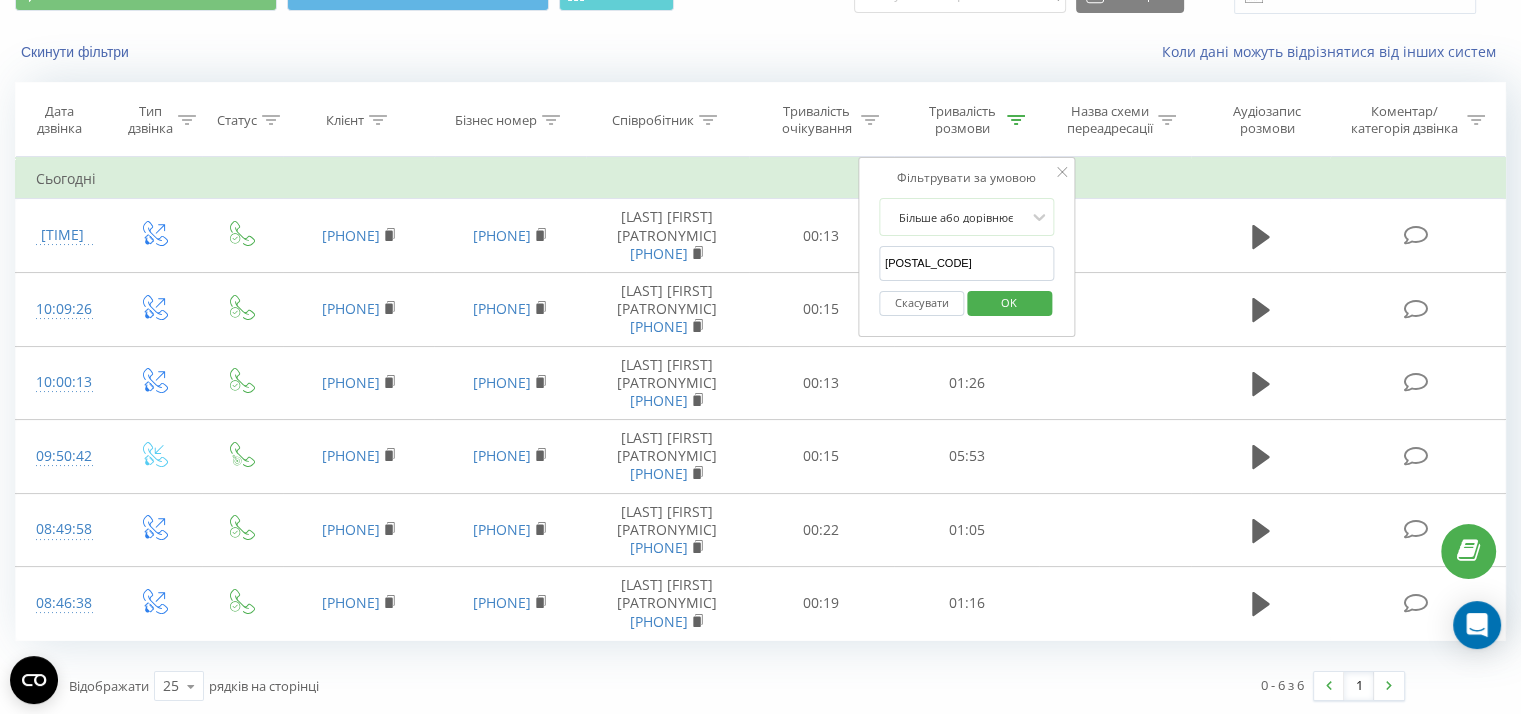 click on "OK" at bounding box center (1009, 302) 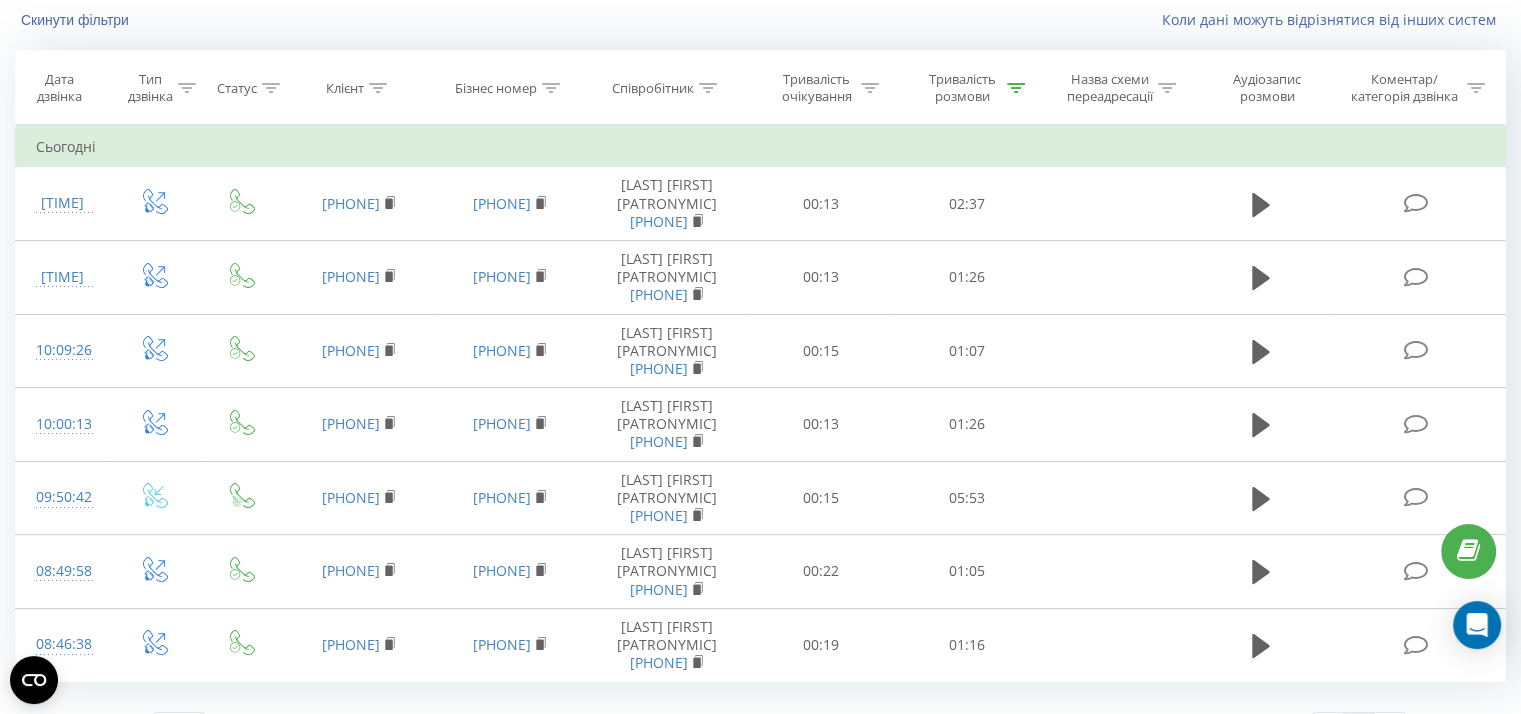 scroll, scrollTop: 173, scrollLeft: 0, axis: vertical 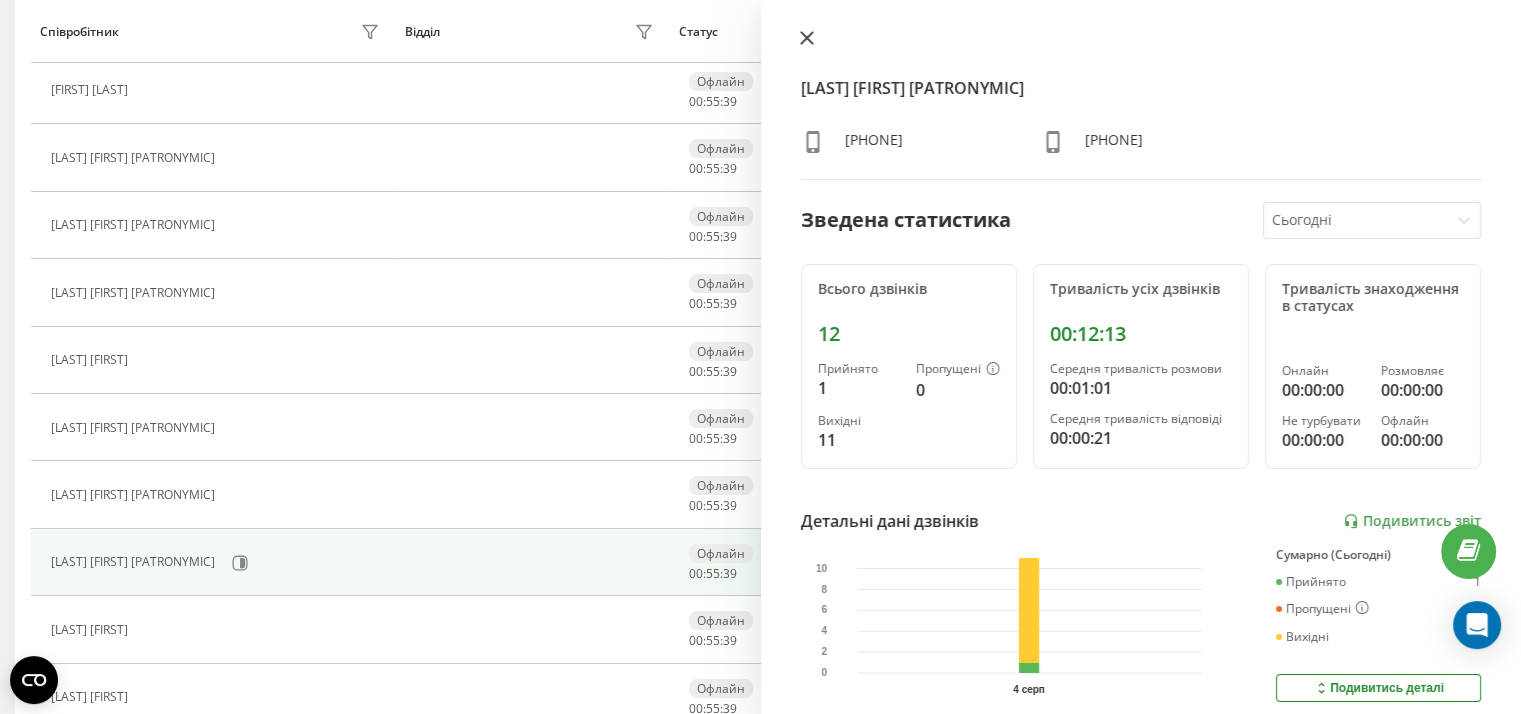 click 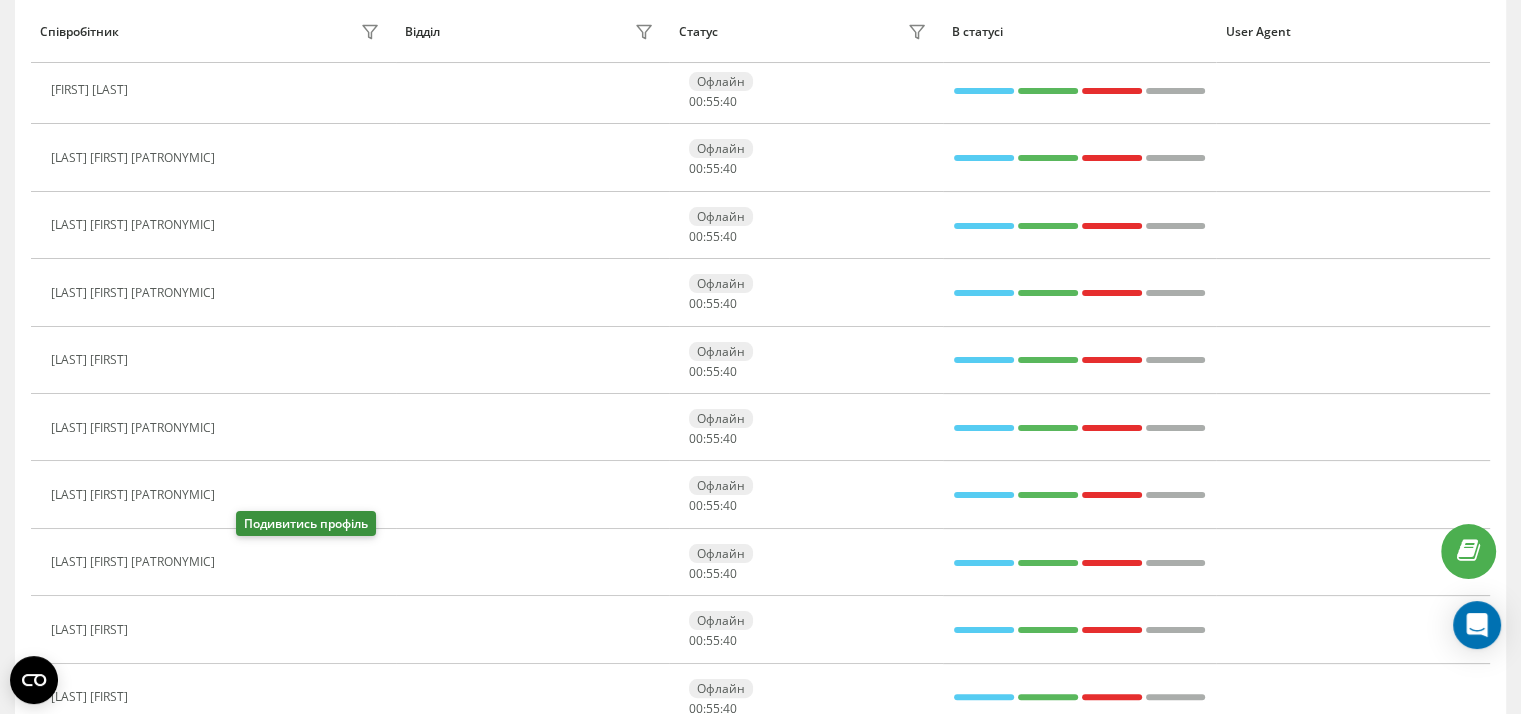 click at bounding box center [237, 565] 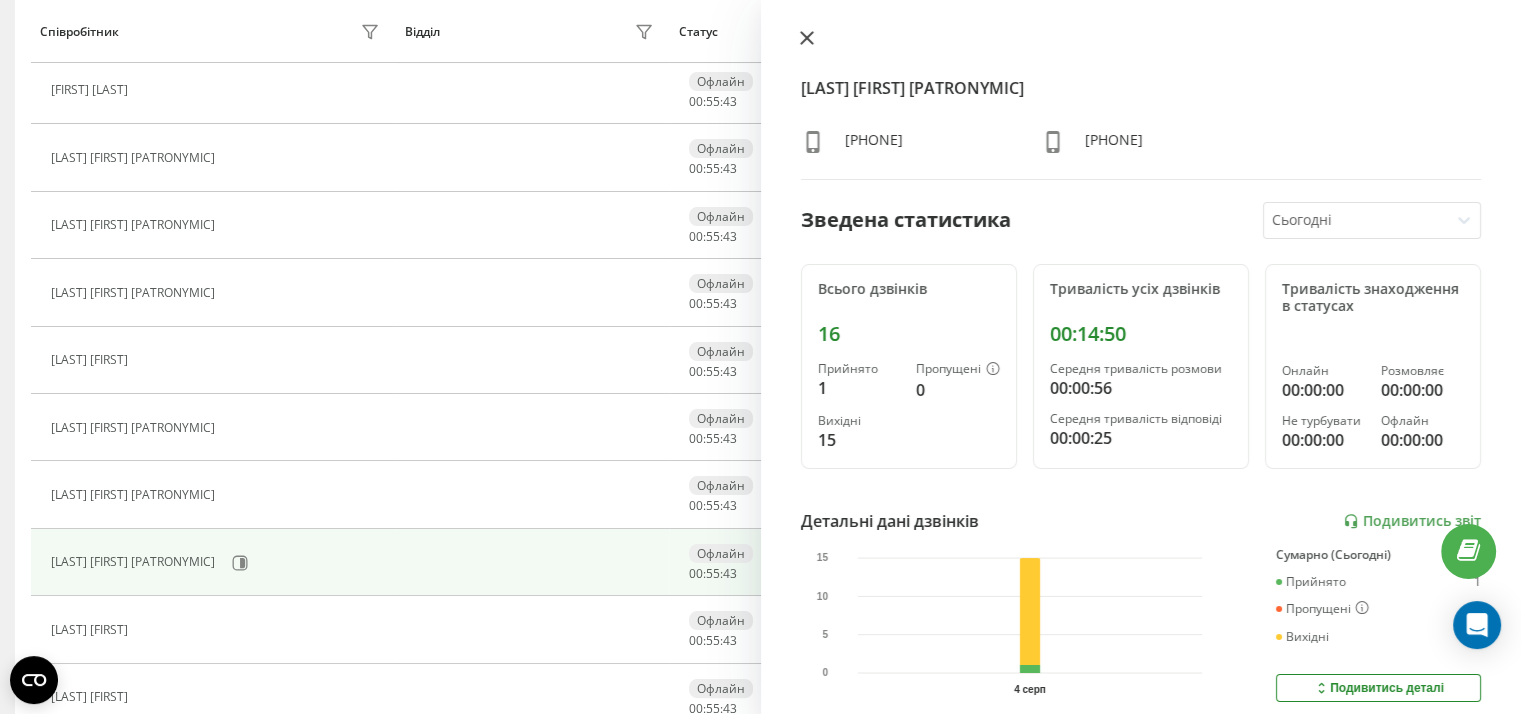 click 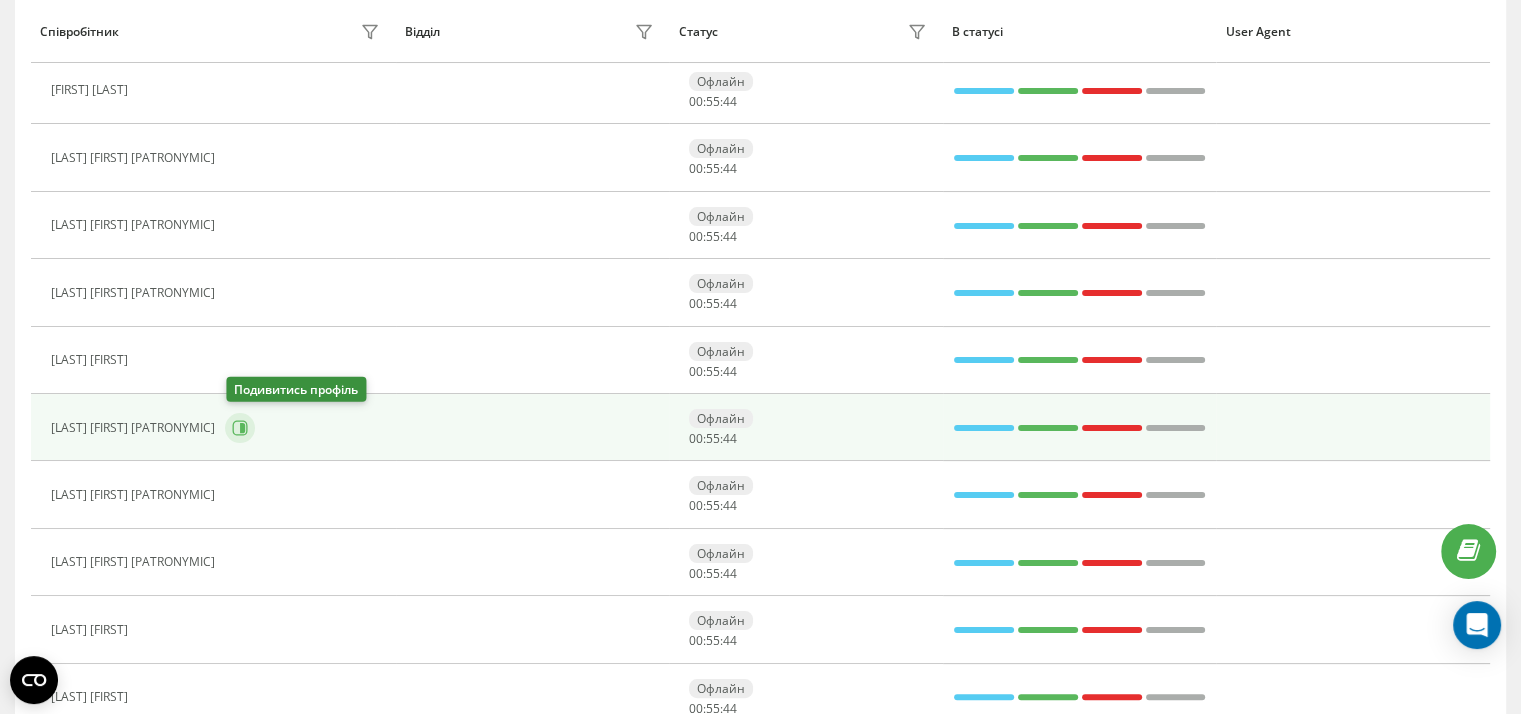 click 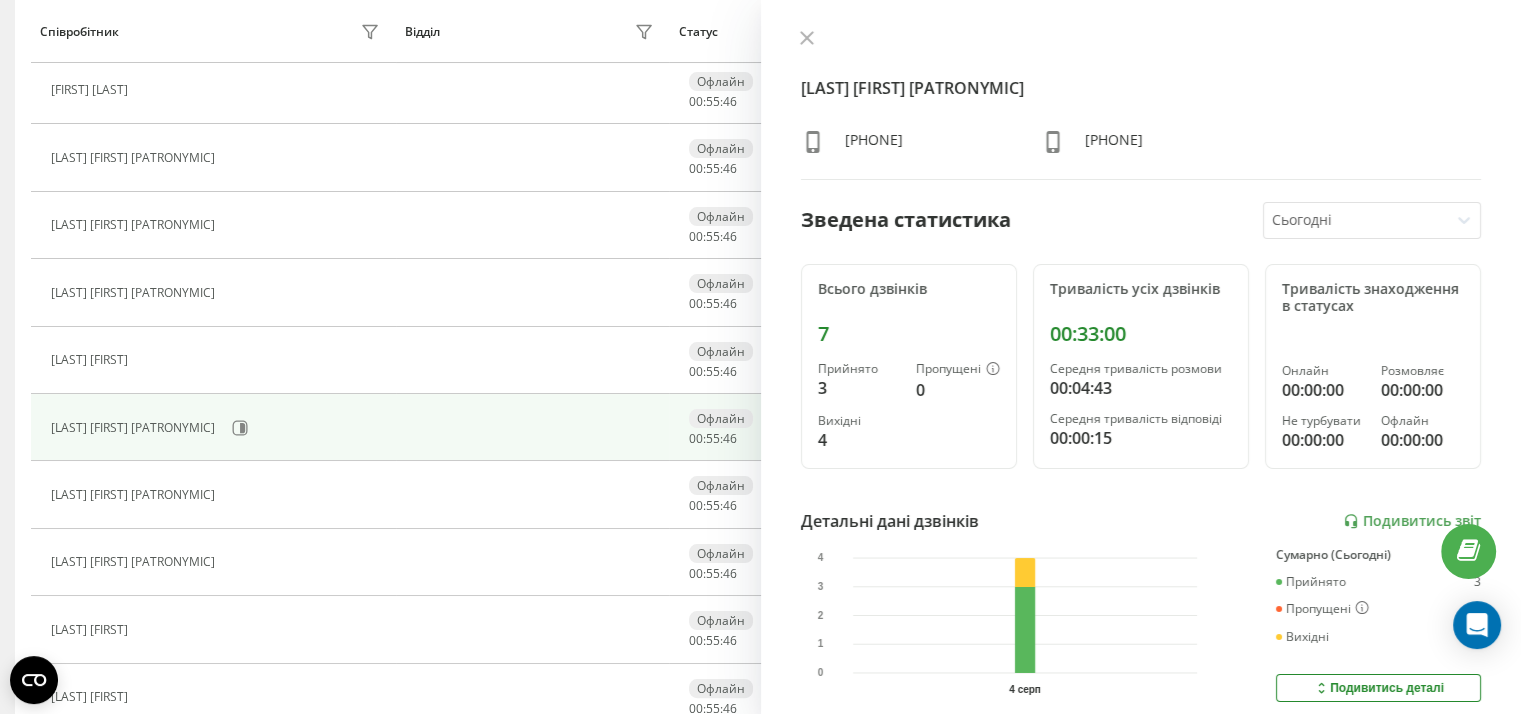 click 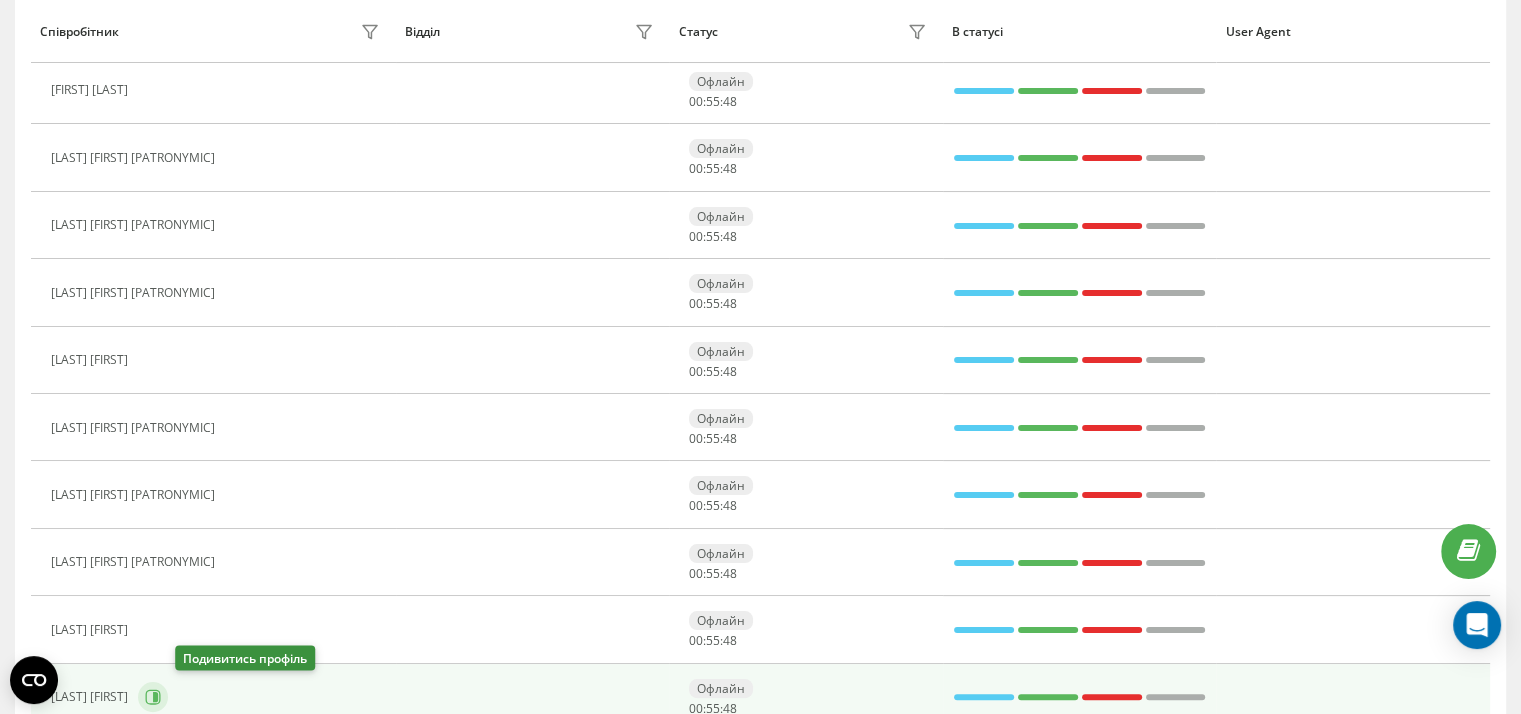click 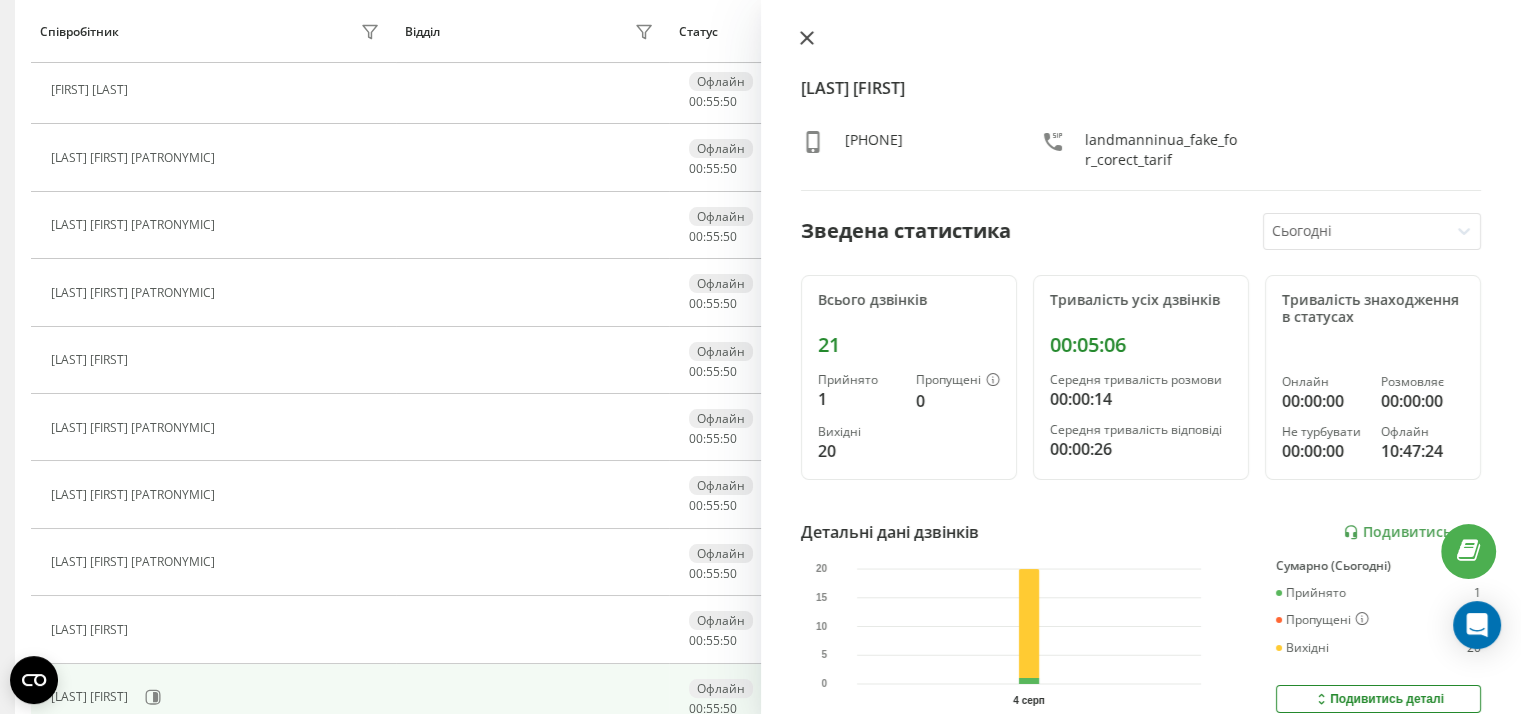 click 